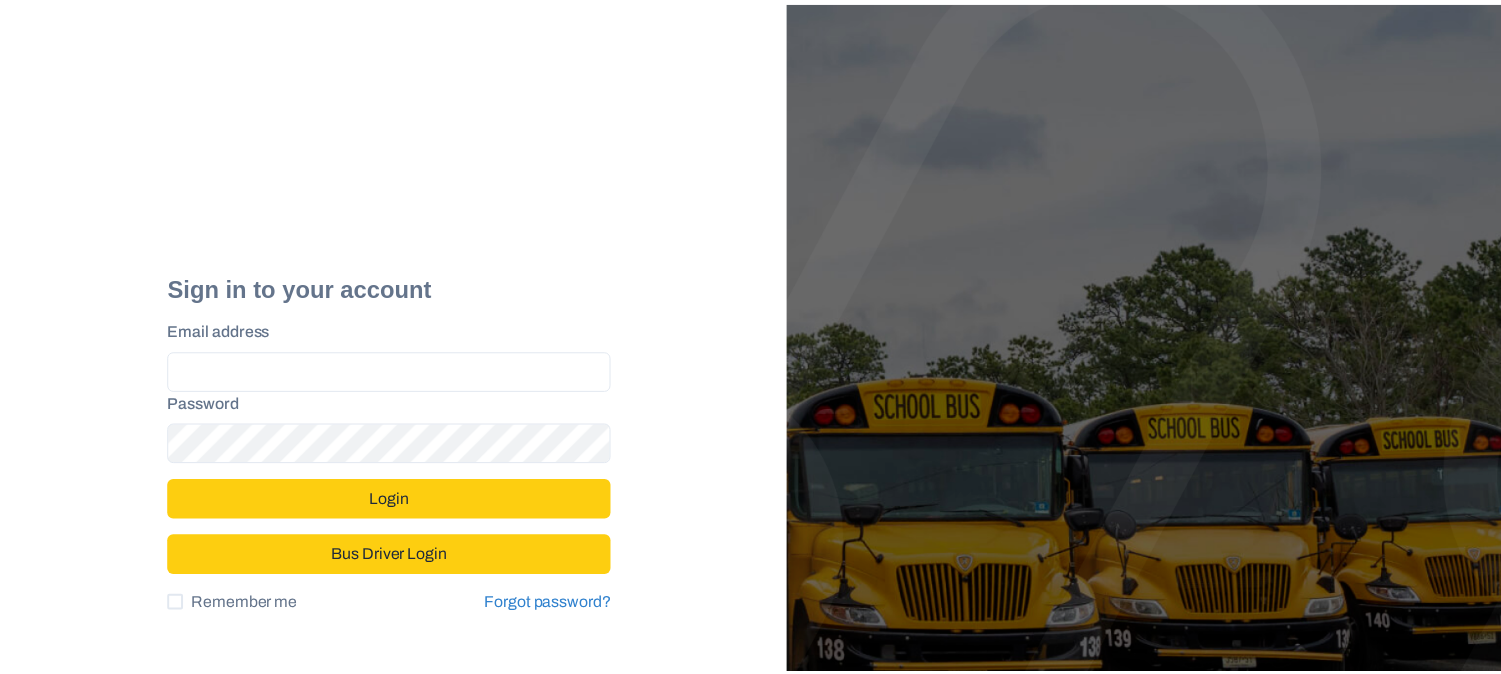 scroll, scrollTop: 0, scrollLeft: 0, axis: both 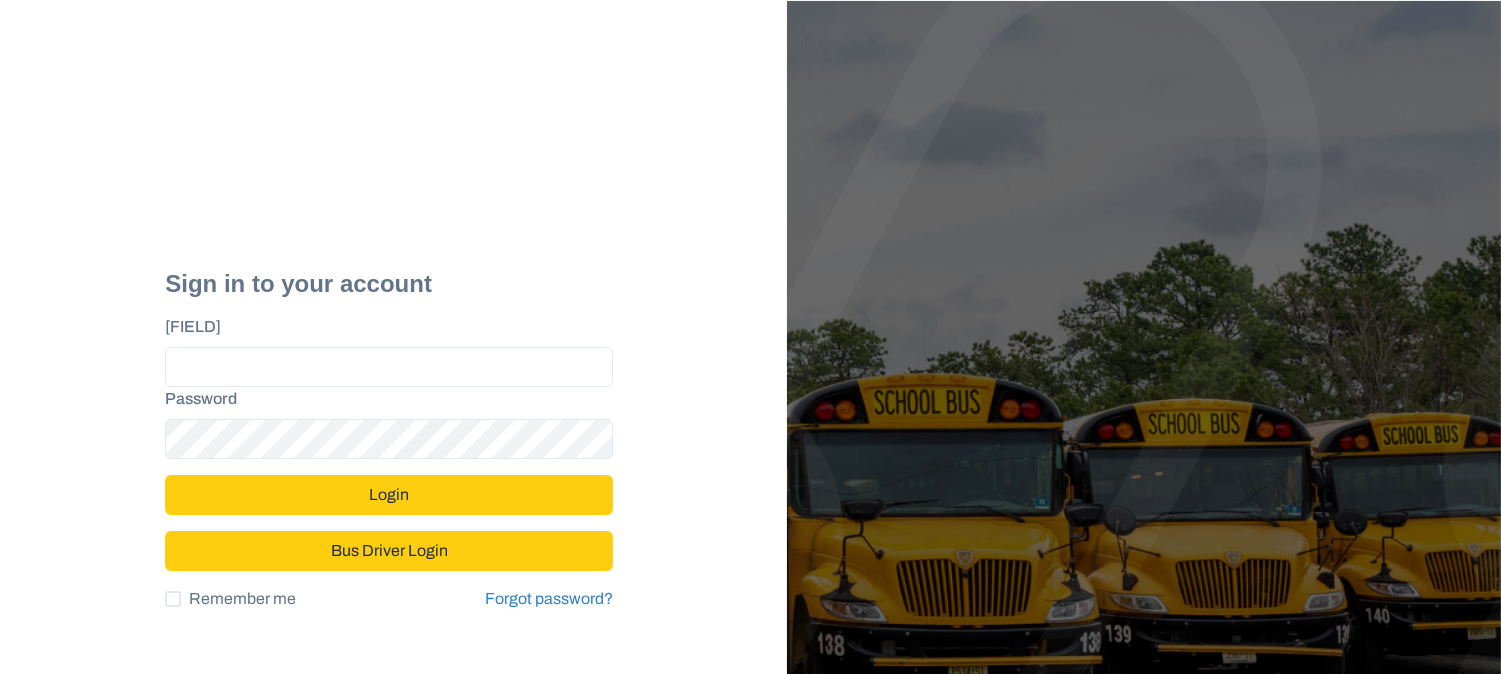type on "**********" 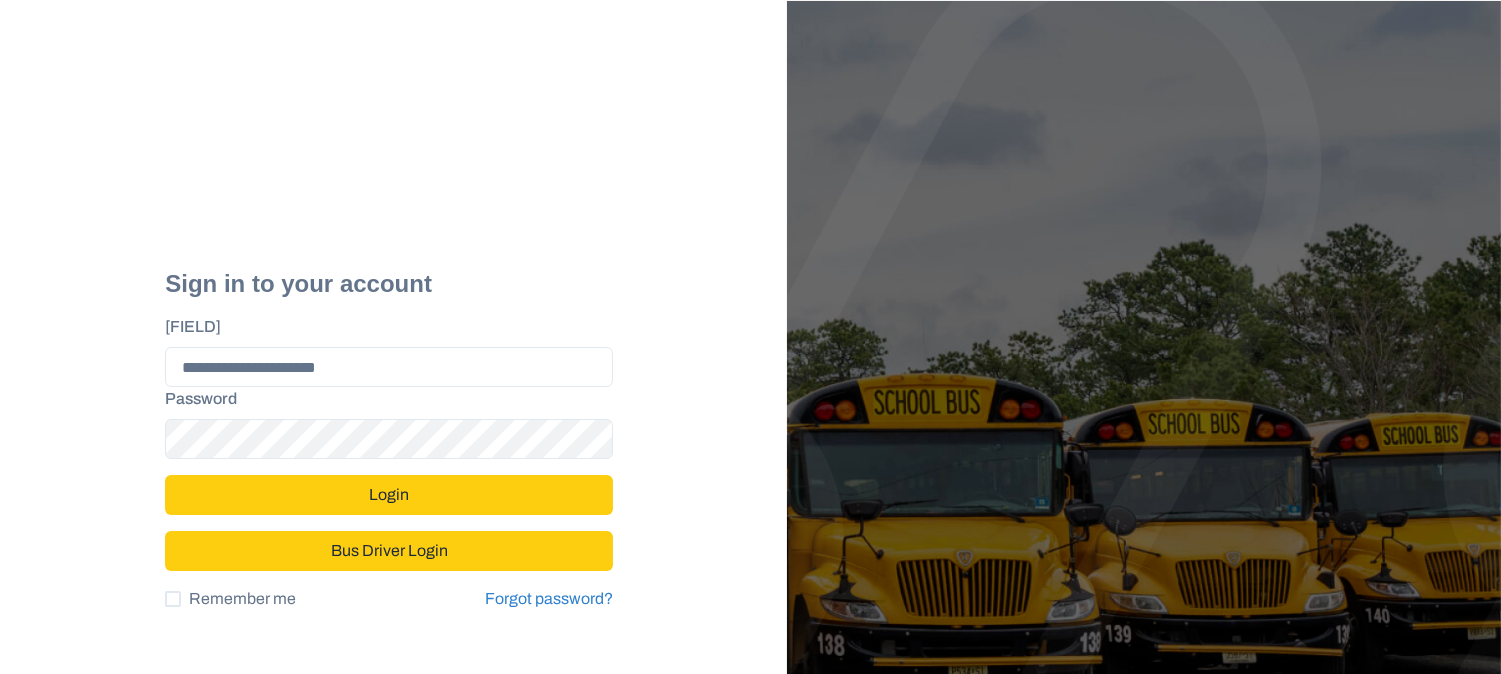 click on "Login" at bounding box center [389, 495] 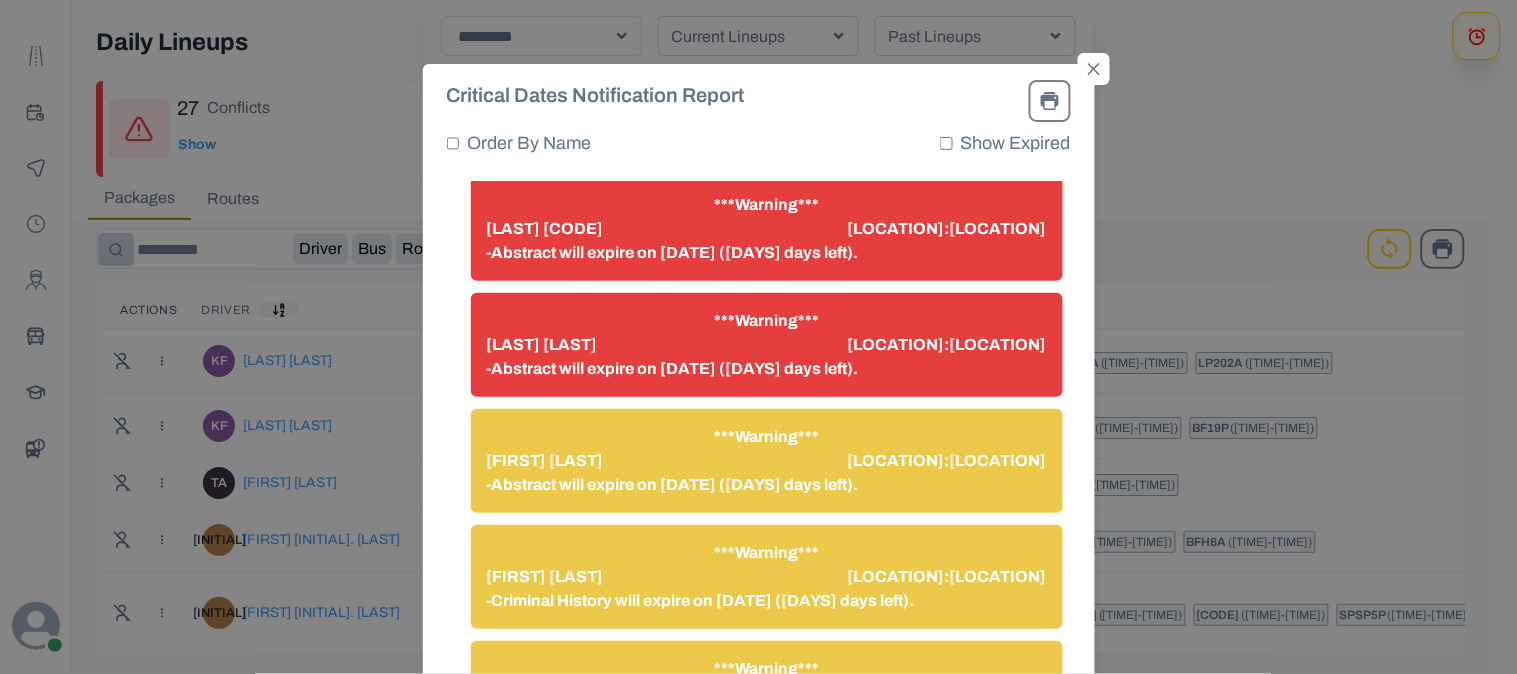 scroll, scrollTop: 2827, scrollLeft: 0, axis: vertical 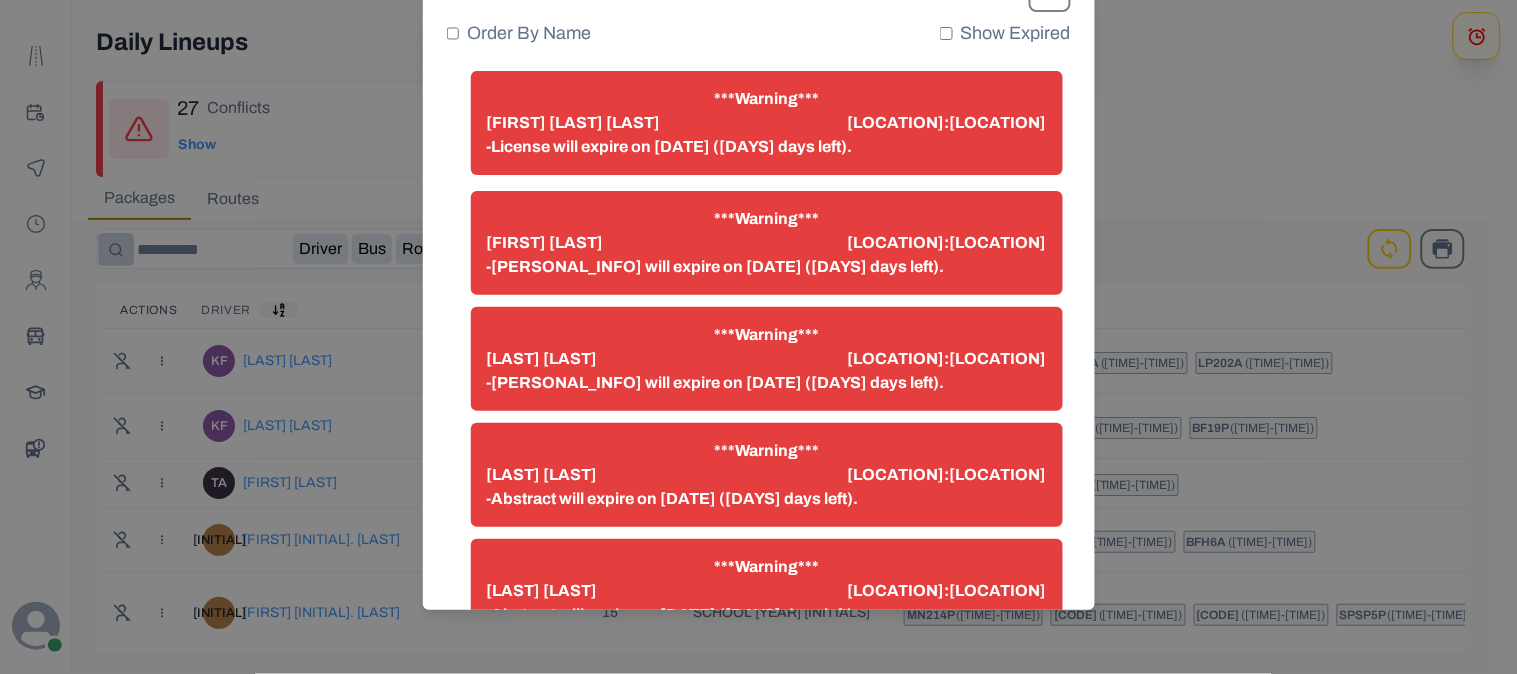 click at bounding box center [1050, -9] 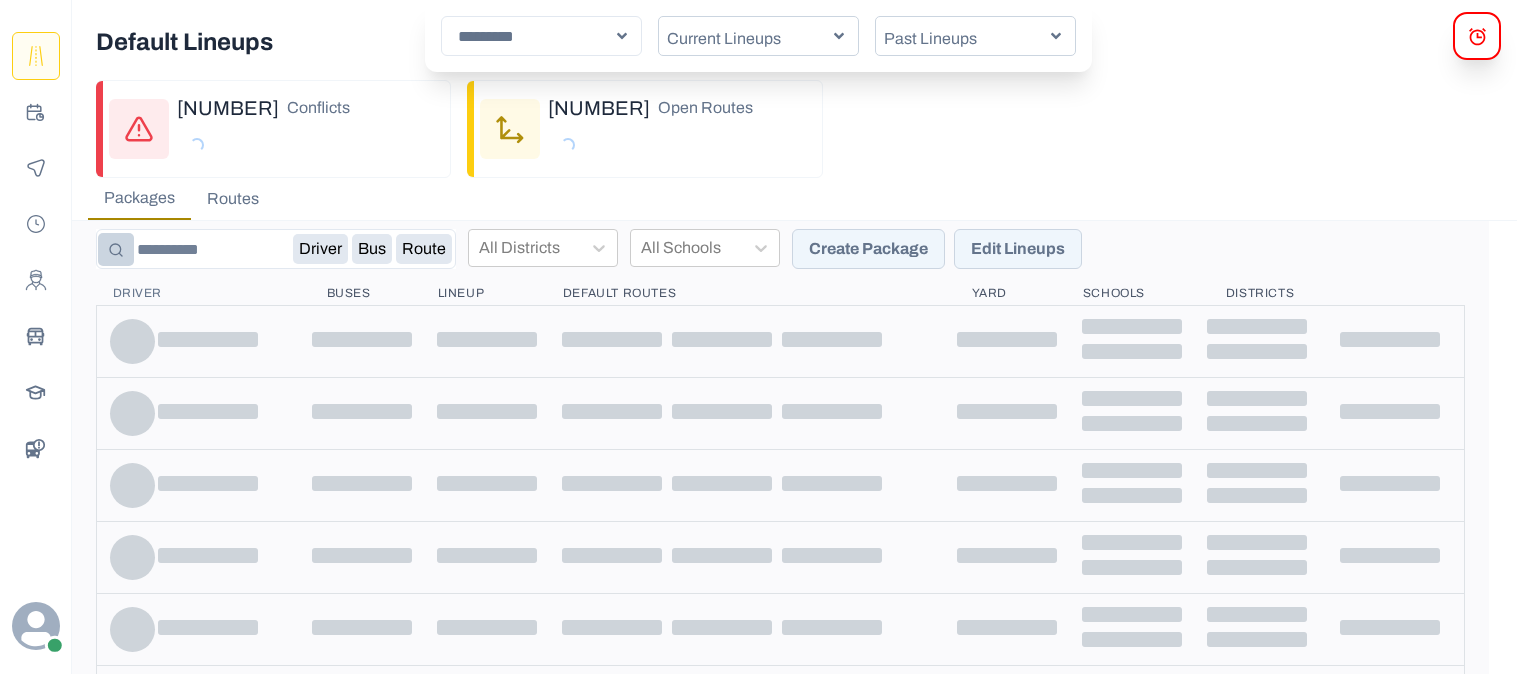scroll, scrollTop: 0, scrollLeft: 0, axis: both 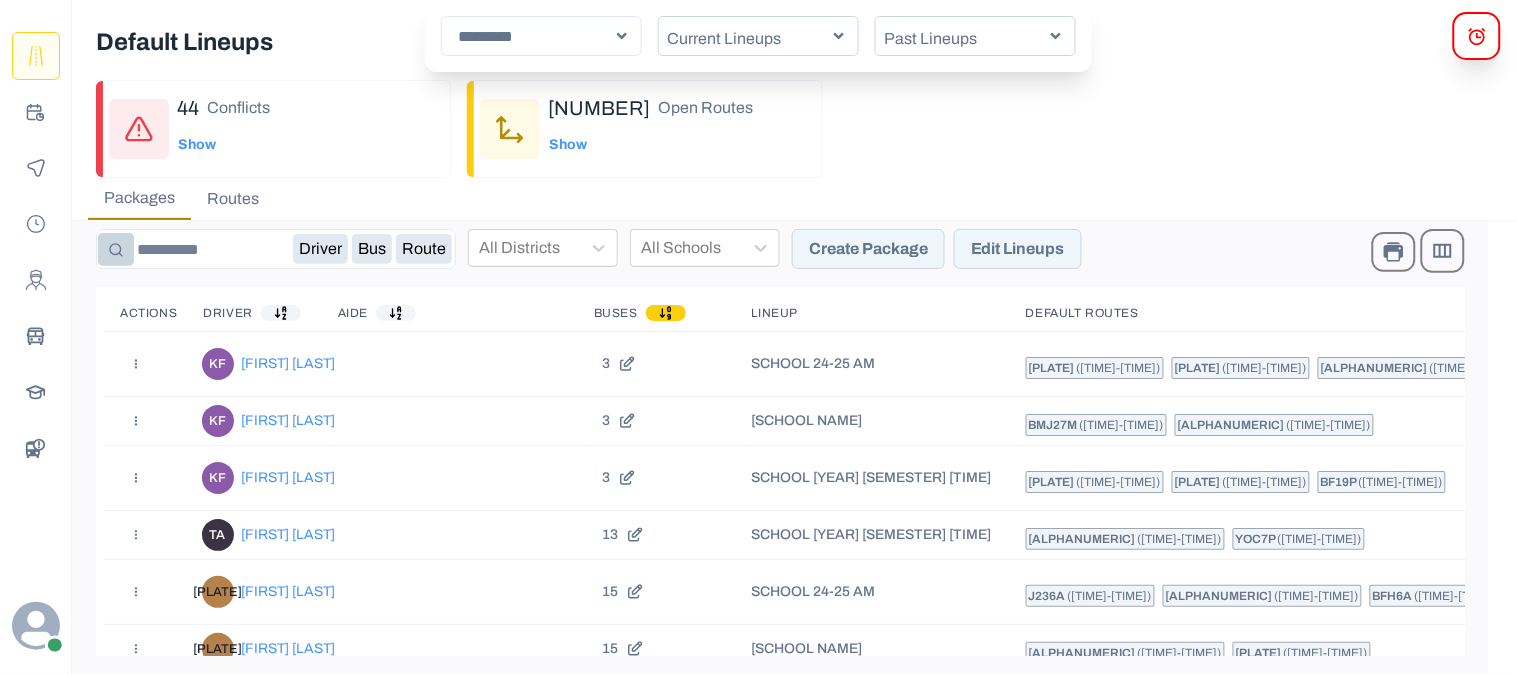 click on "Current Lineups" at bounding box center (758, 36) 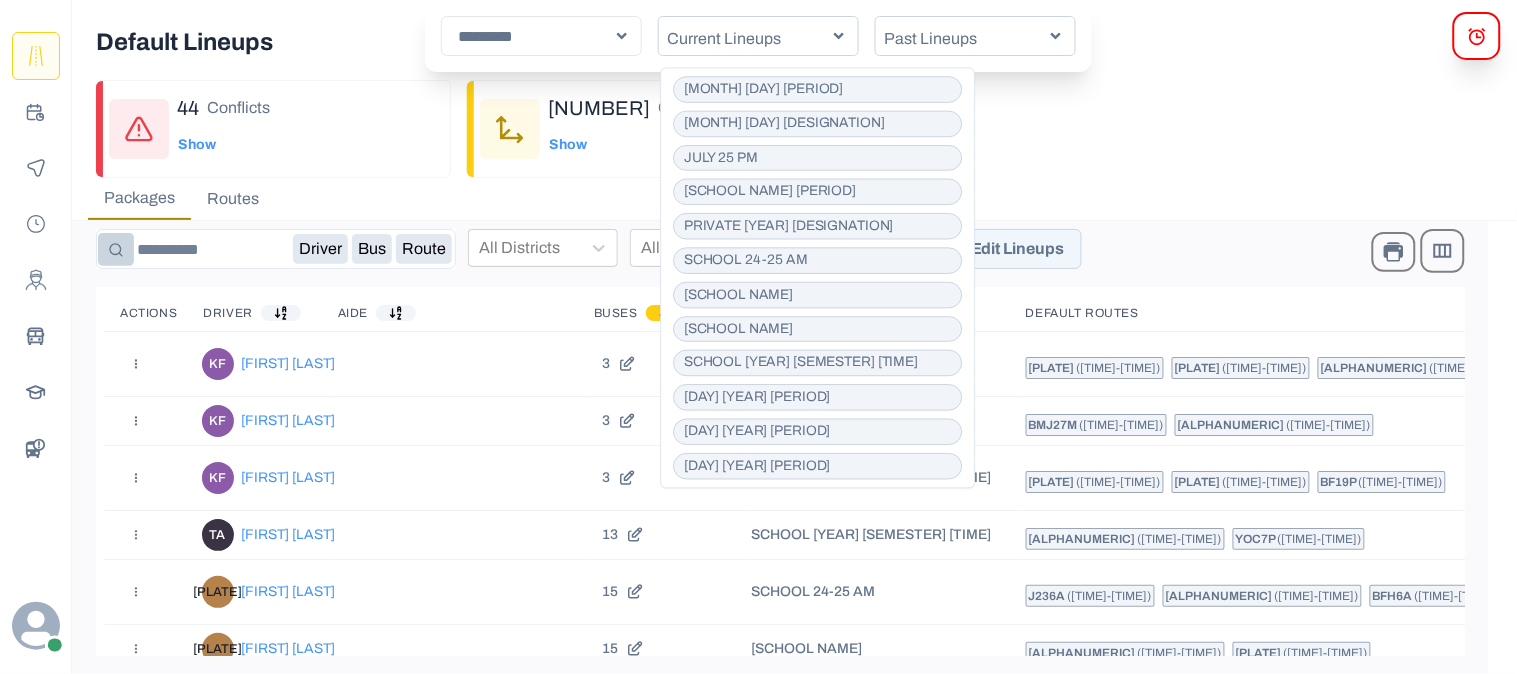 click on "44 Conflicts Show 87 Open Routes Show" at bounding box center [830, 129] 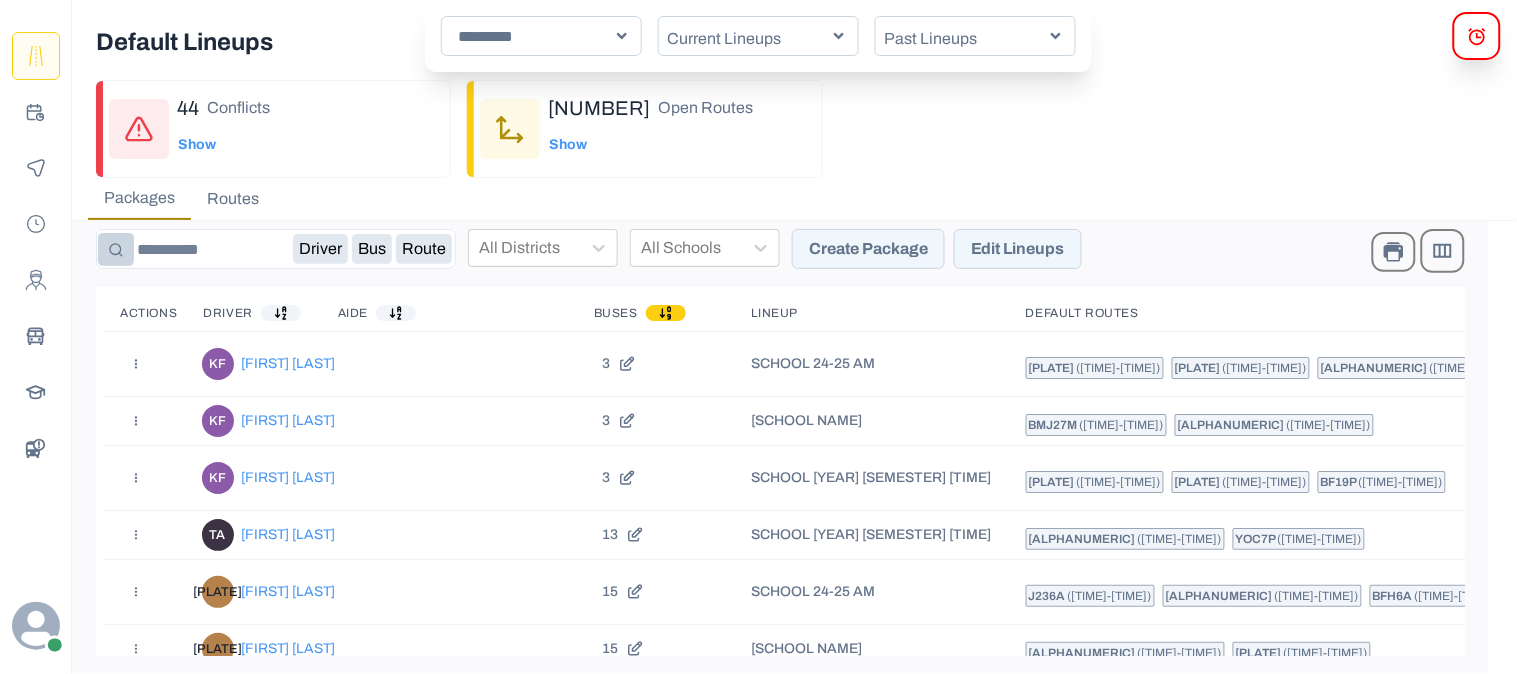 click on "*********" at bounding box center [541, 36] 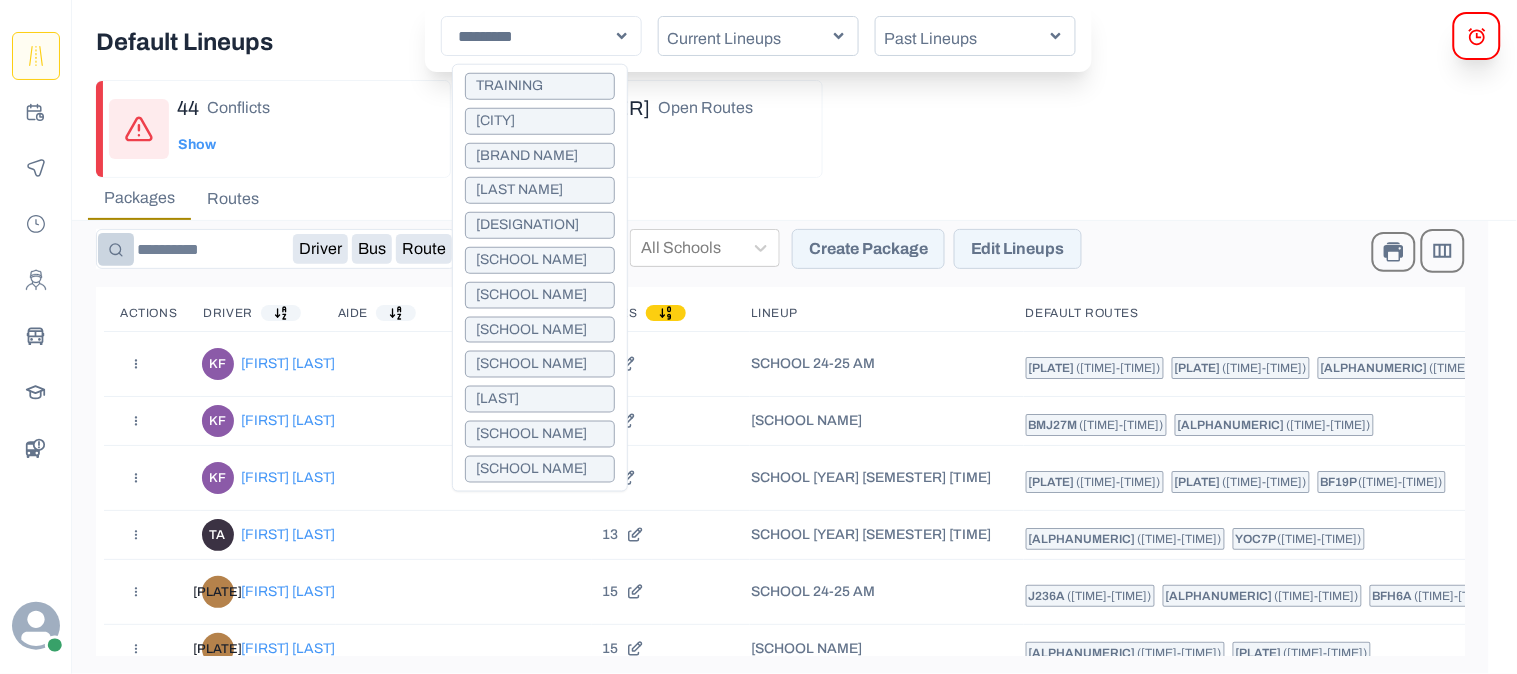 click on "[LOCATION]" at bounding box center (540, 260) 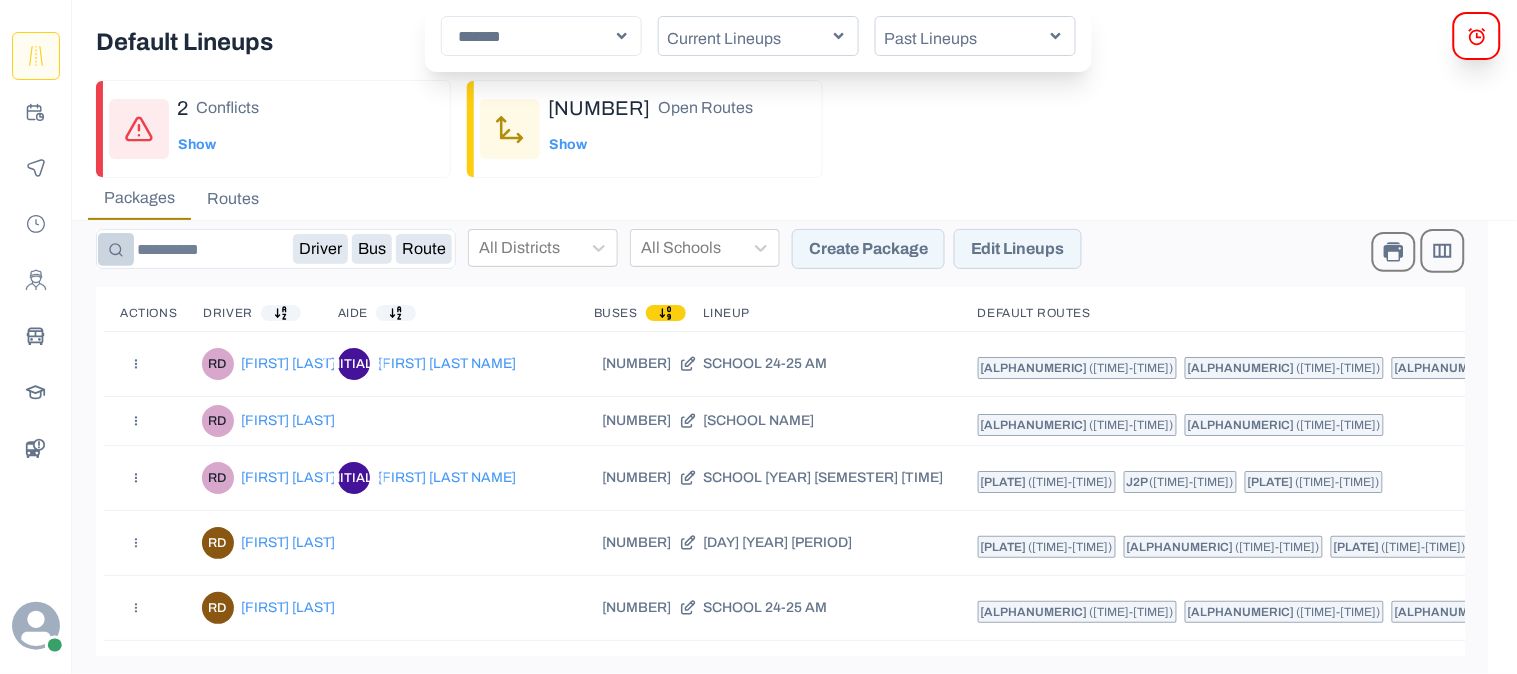 click on "Current Lineups" at bounding box center (758, 36) 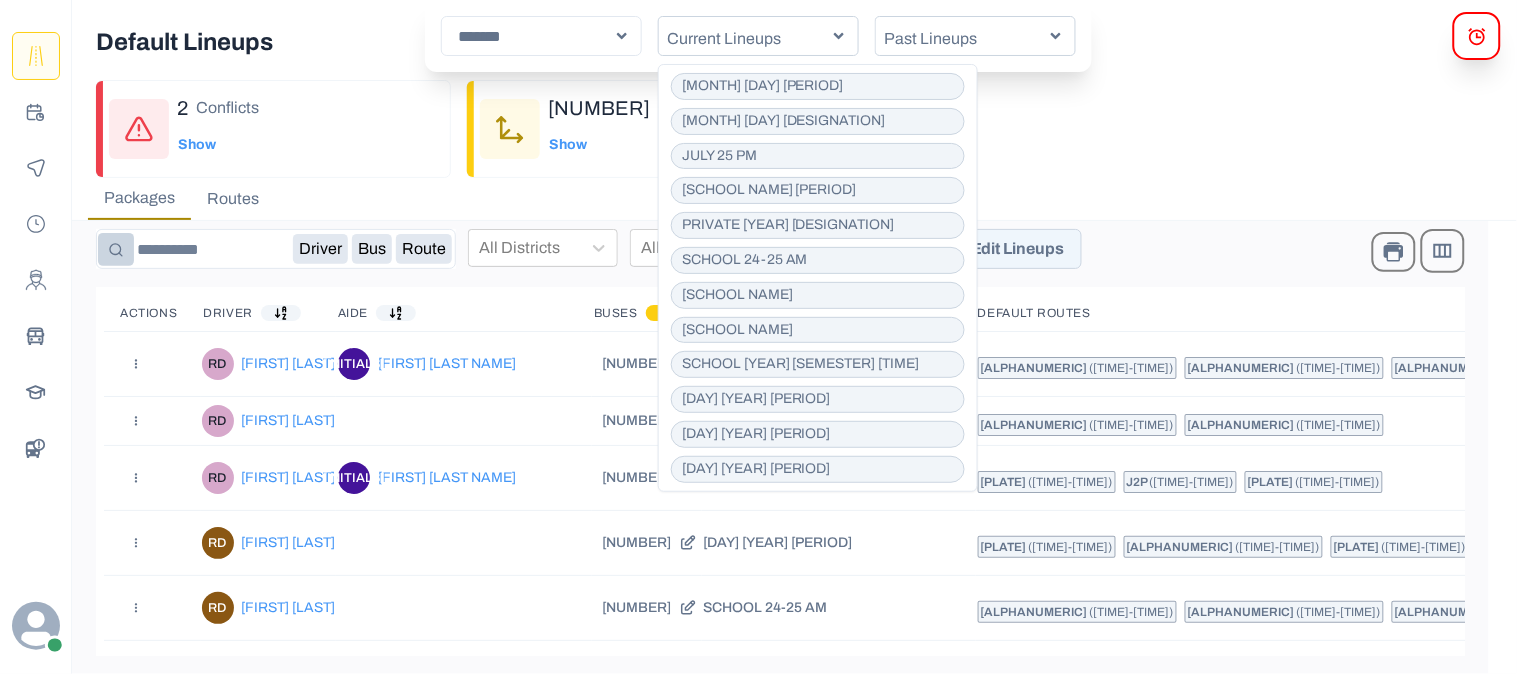 click on "[MONTH] [YEAR] [TIME]" at bounding box center (818, 86) 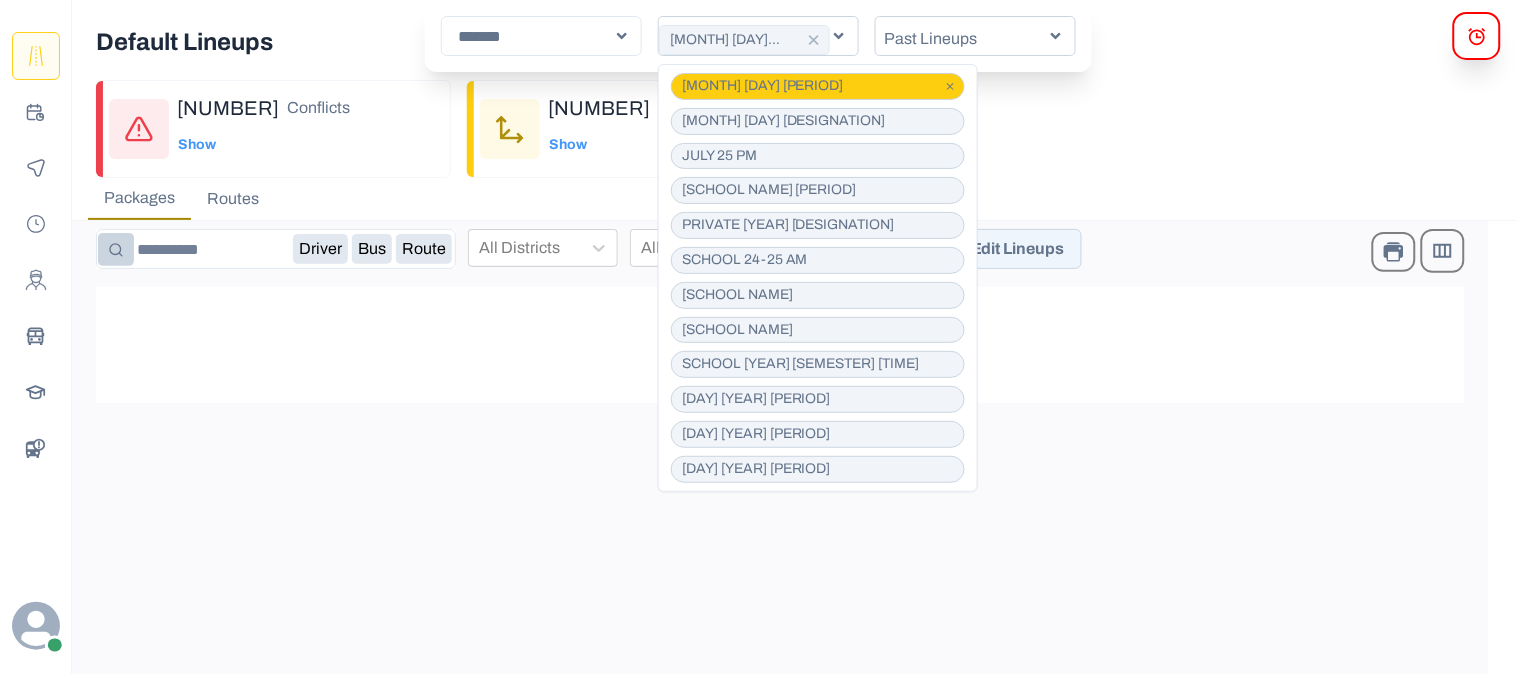 click on "[MONTH] [YEAR] [TIME]" at bounding box center [818, 86] 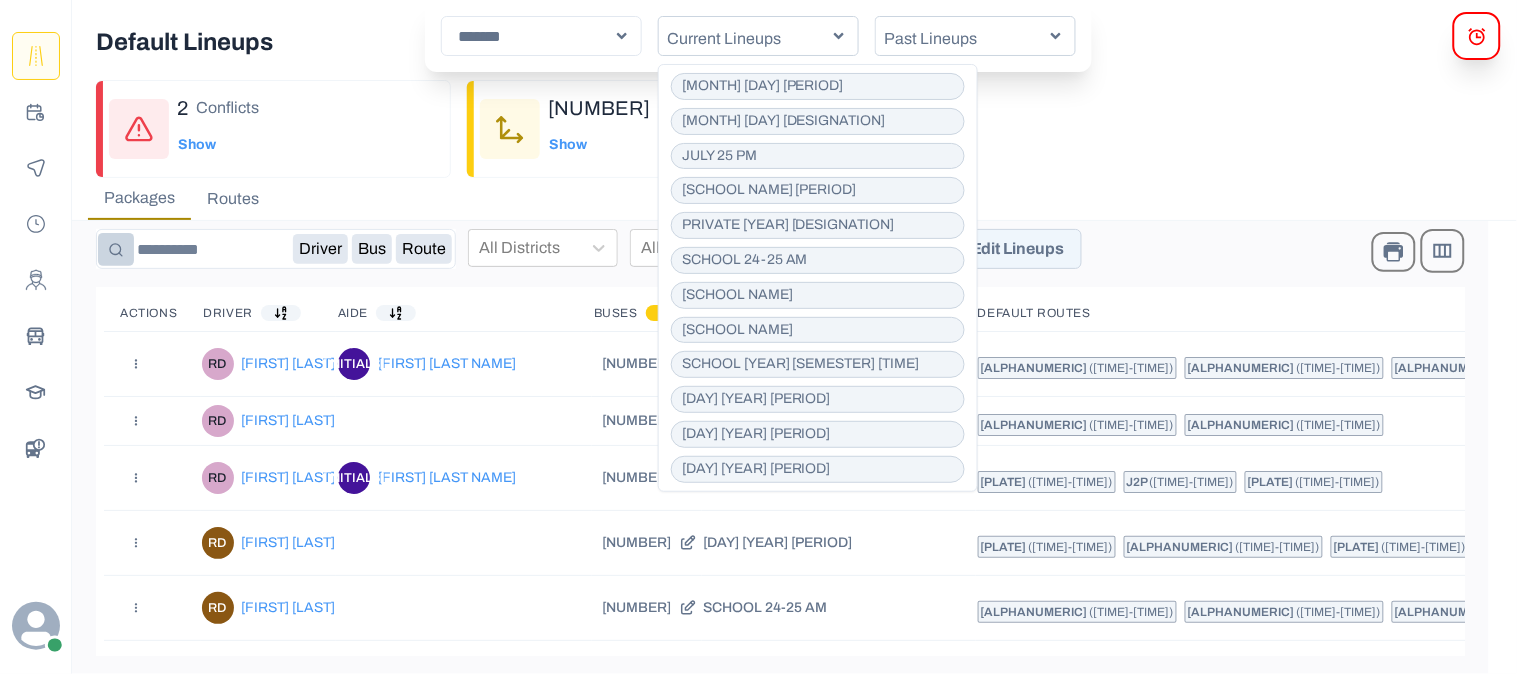 click on "[MONTH] [YEAR] [TIME]" at bounding box center (818, 86) 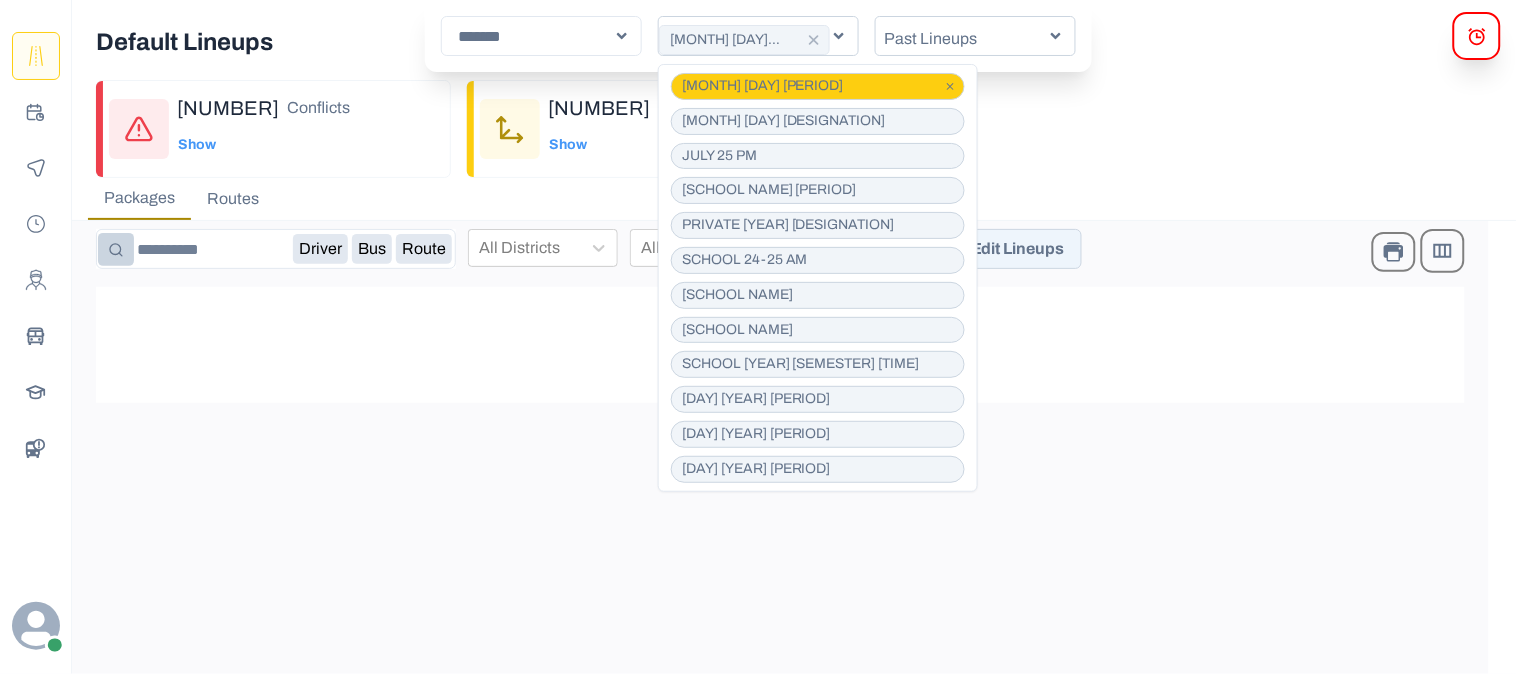 click on "[MONTH] [YEAR] [TIME]" at bounding box center (818, 86) 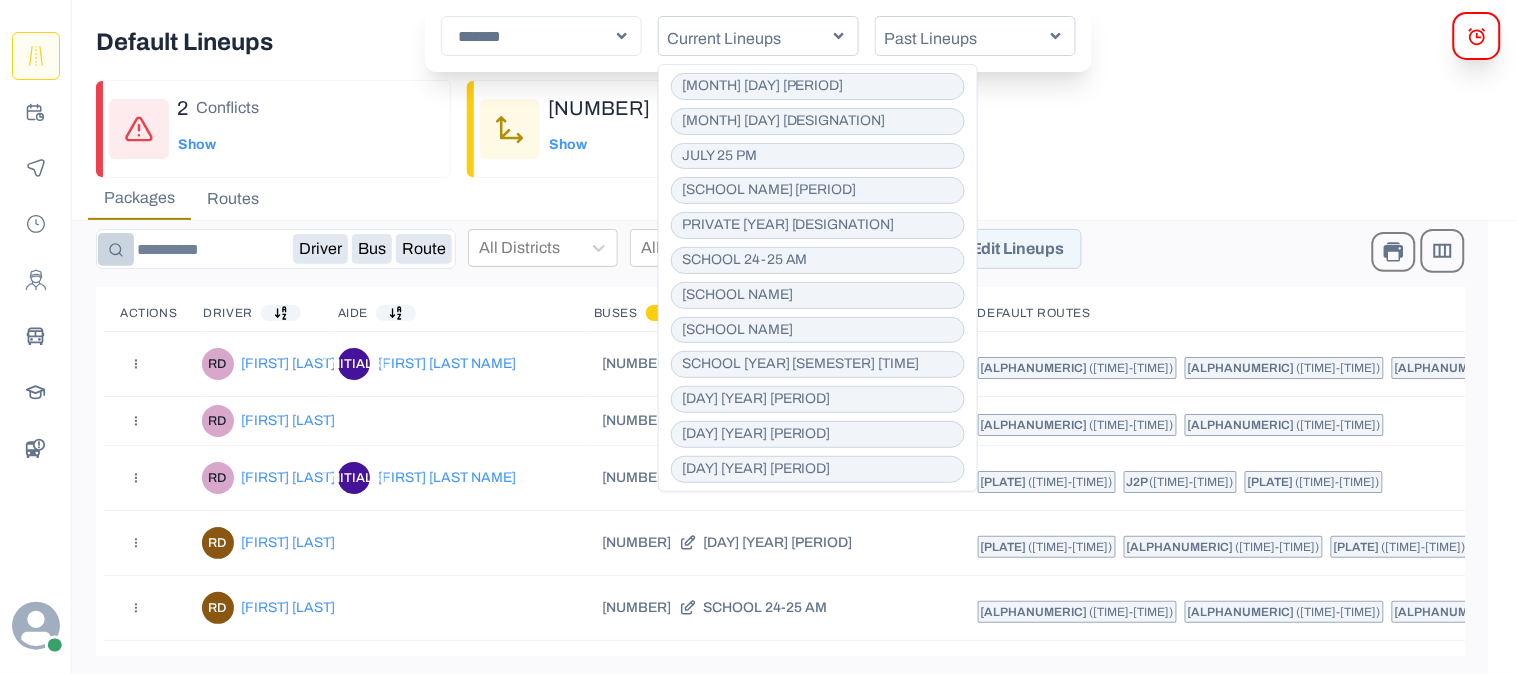 click on "[MONTH] [YEAR] [TIME]" at bounding box center [818, 86] 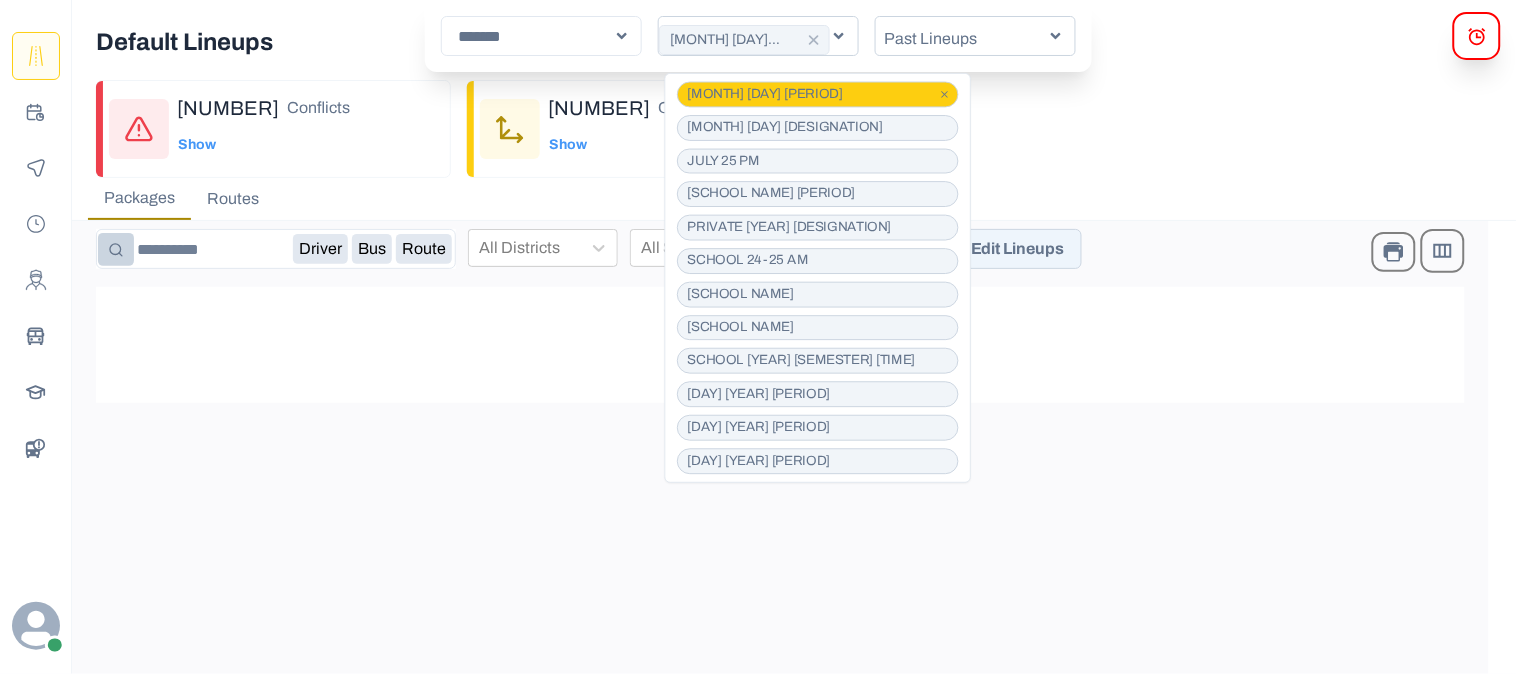 click on "0 Conflicts Show 0 Open Routes Show" at bounding box center (830, 129) 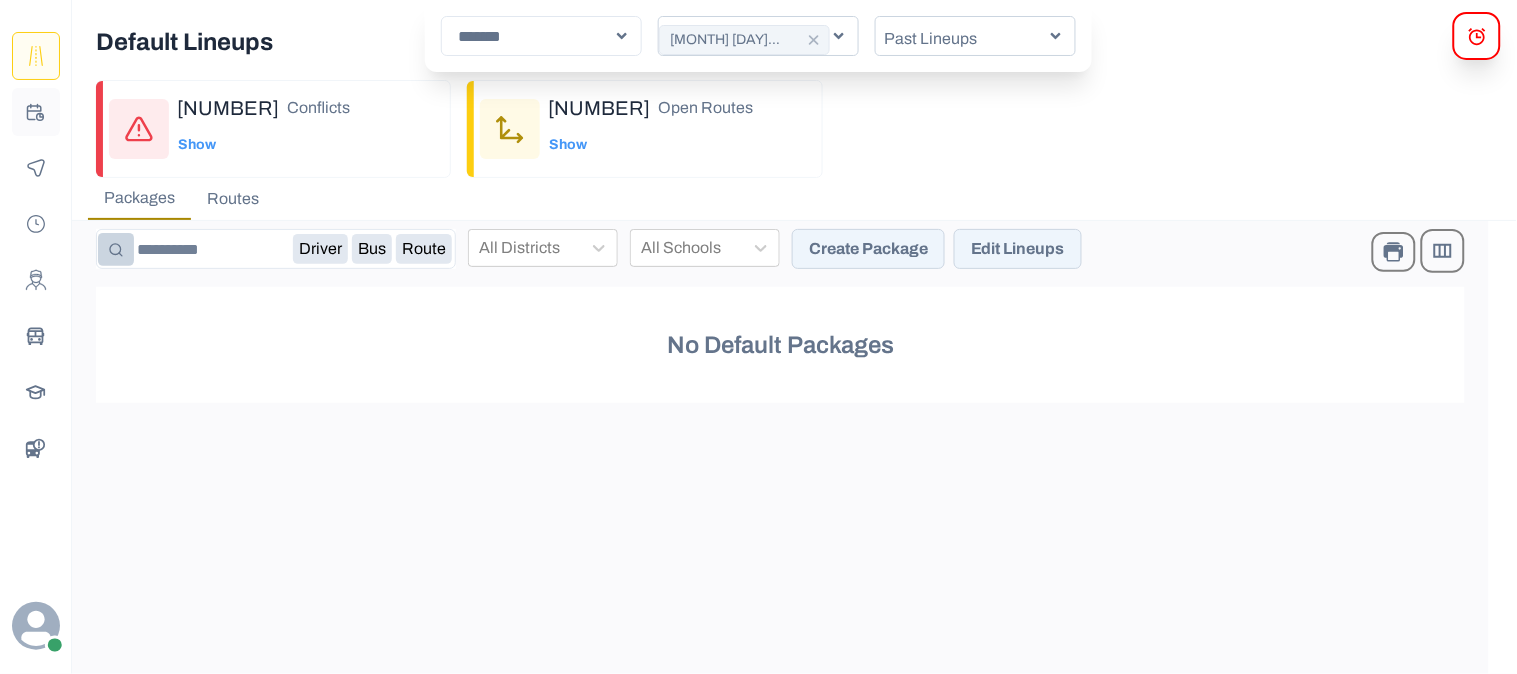 click at bounding box center [36, 112] 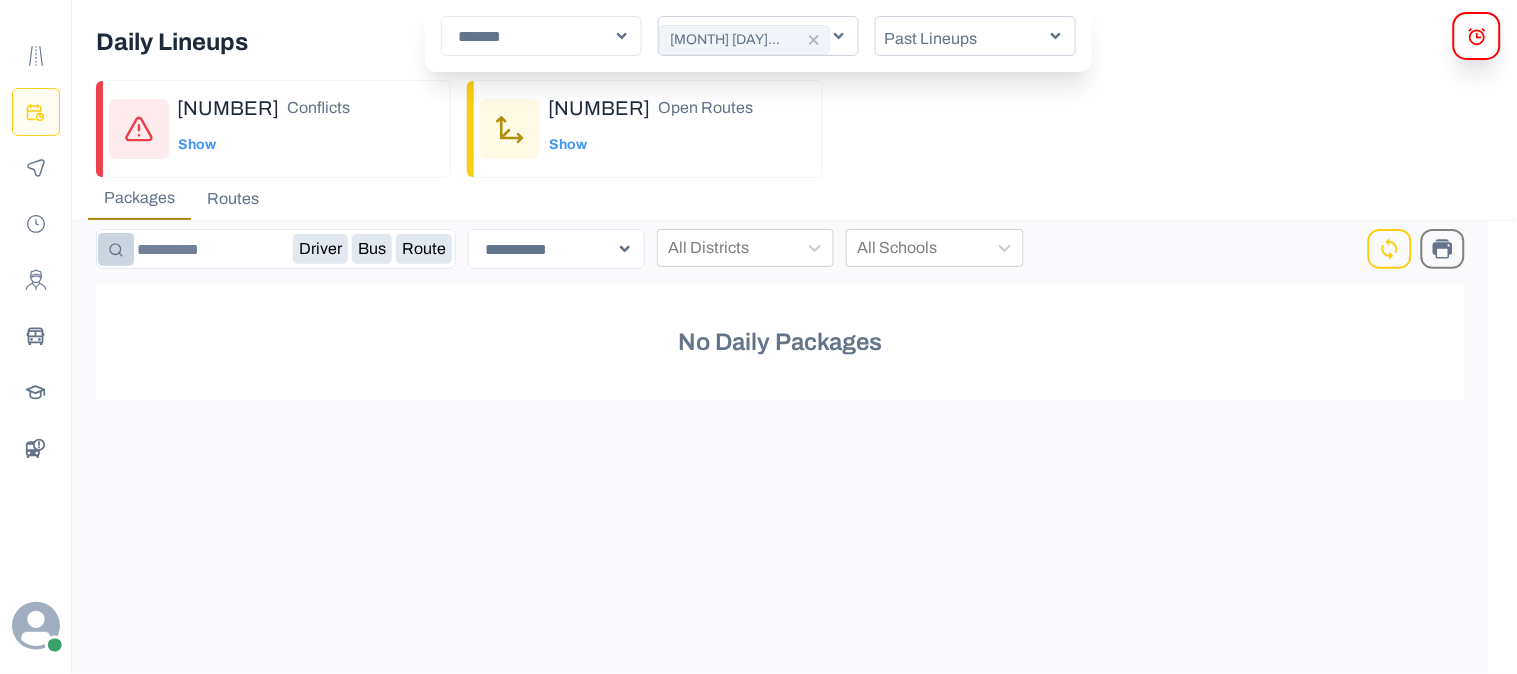 click on "Past Lineups" at bounding box center [965, 39] 